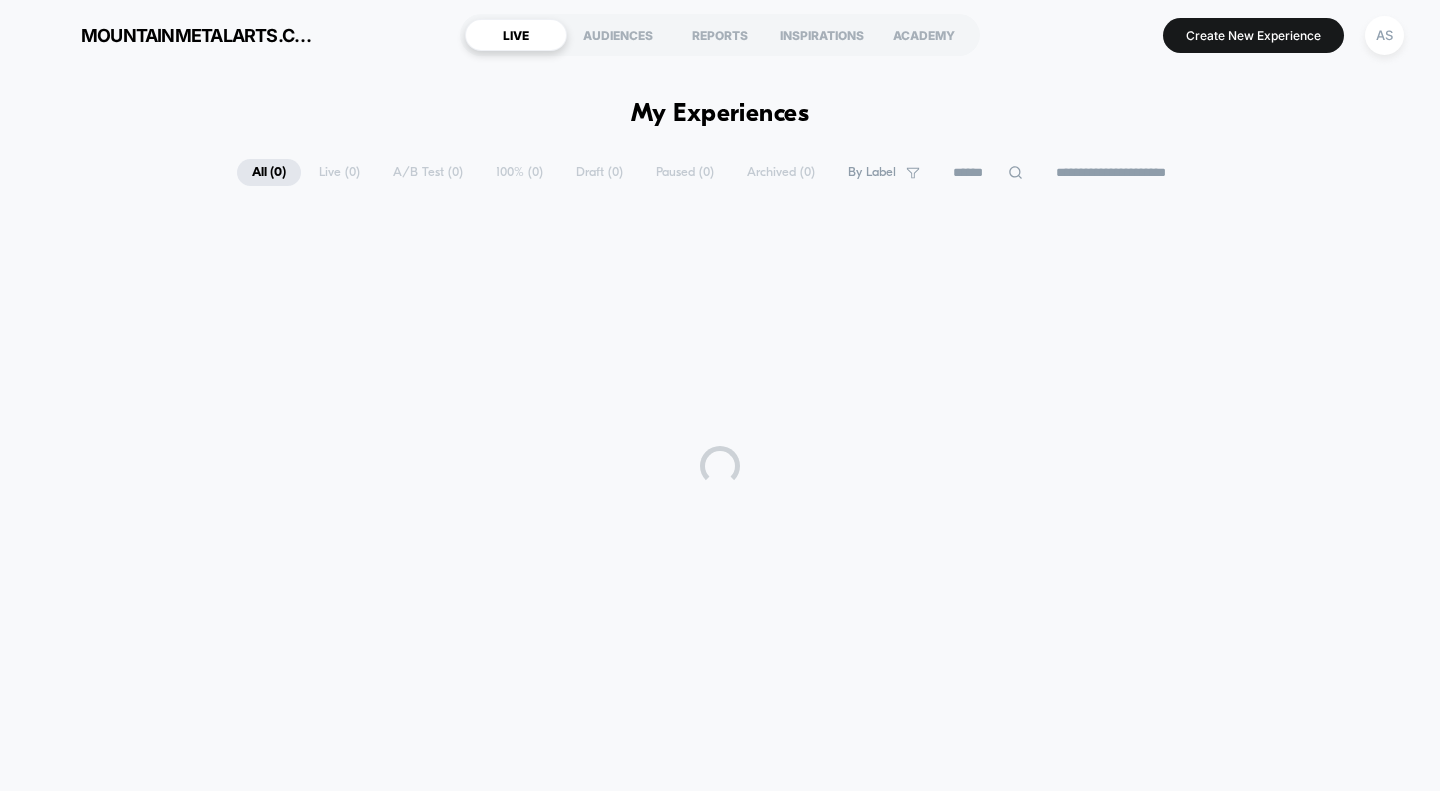 scroll, scrollTop: 0, scrollLeft: 0, axis: both 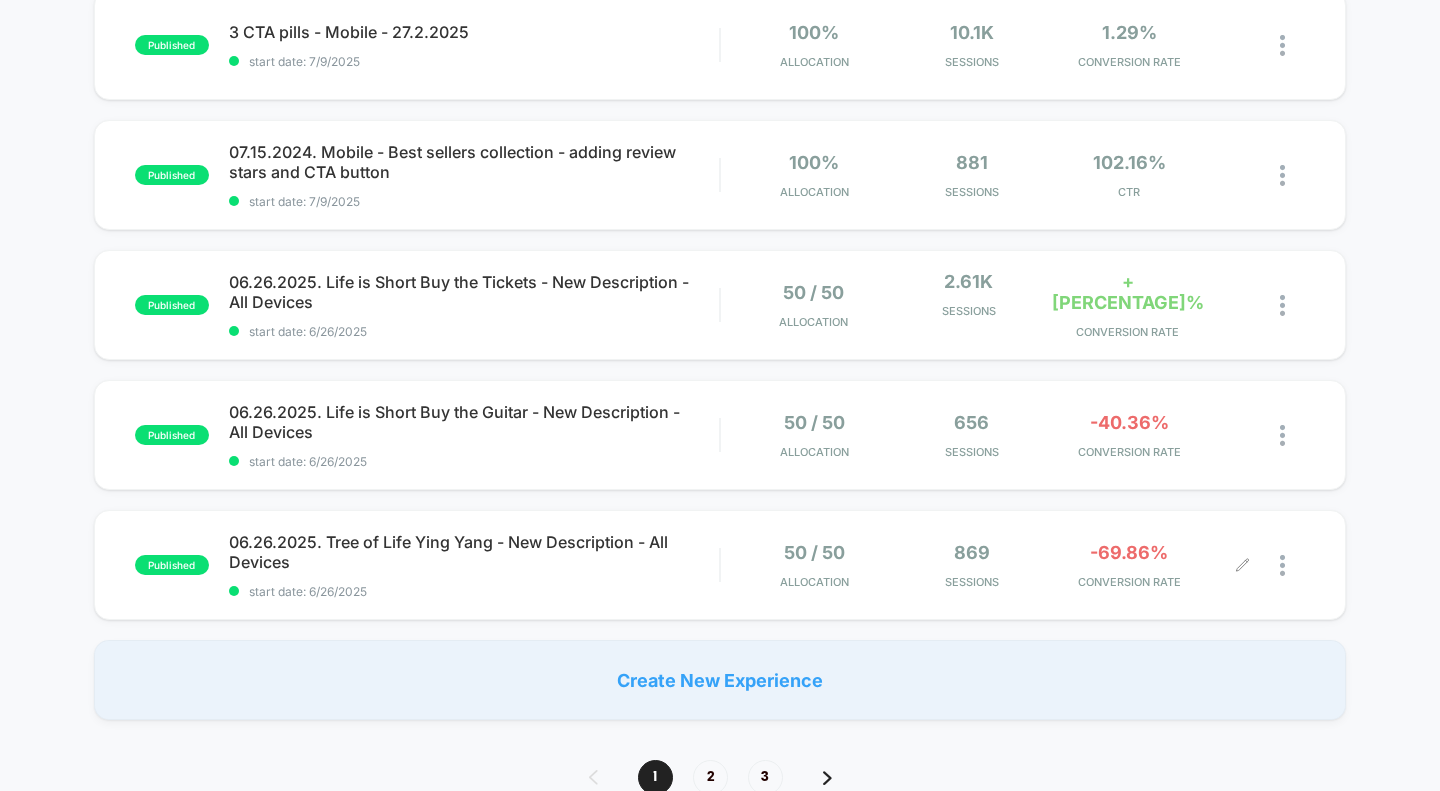 click at bounding box center [1274, 565] 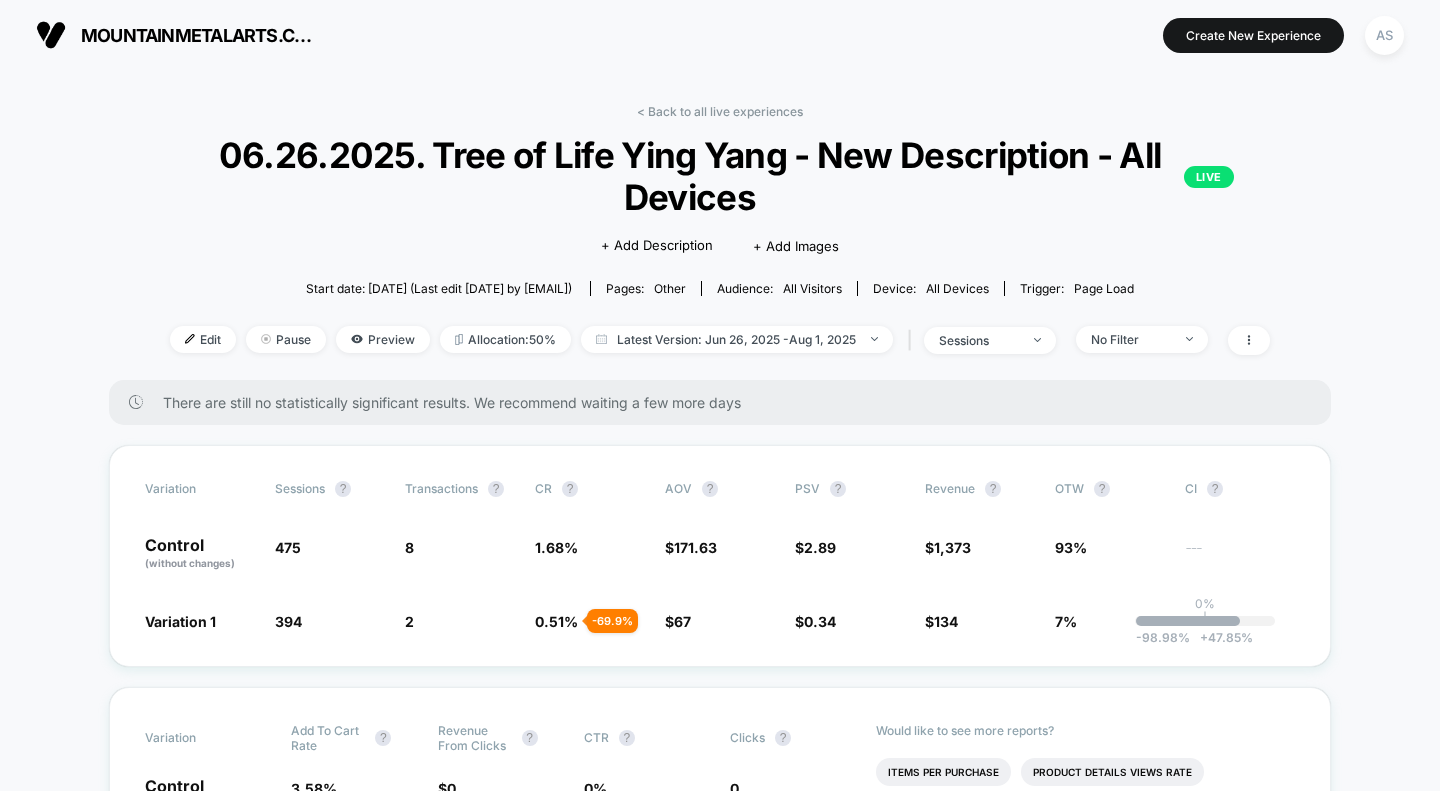 click on "Pause" at bounding box center [286, 339] 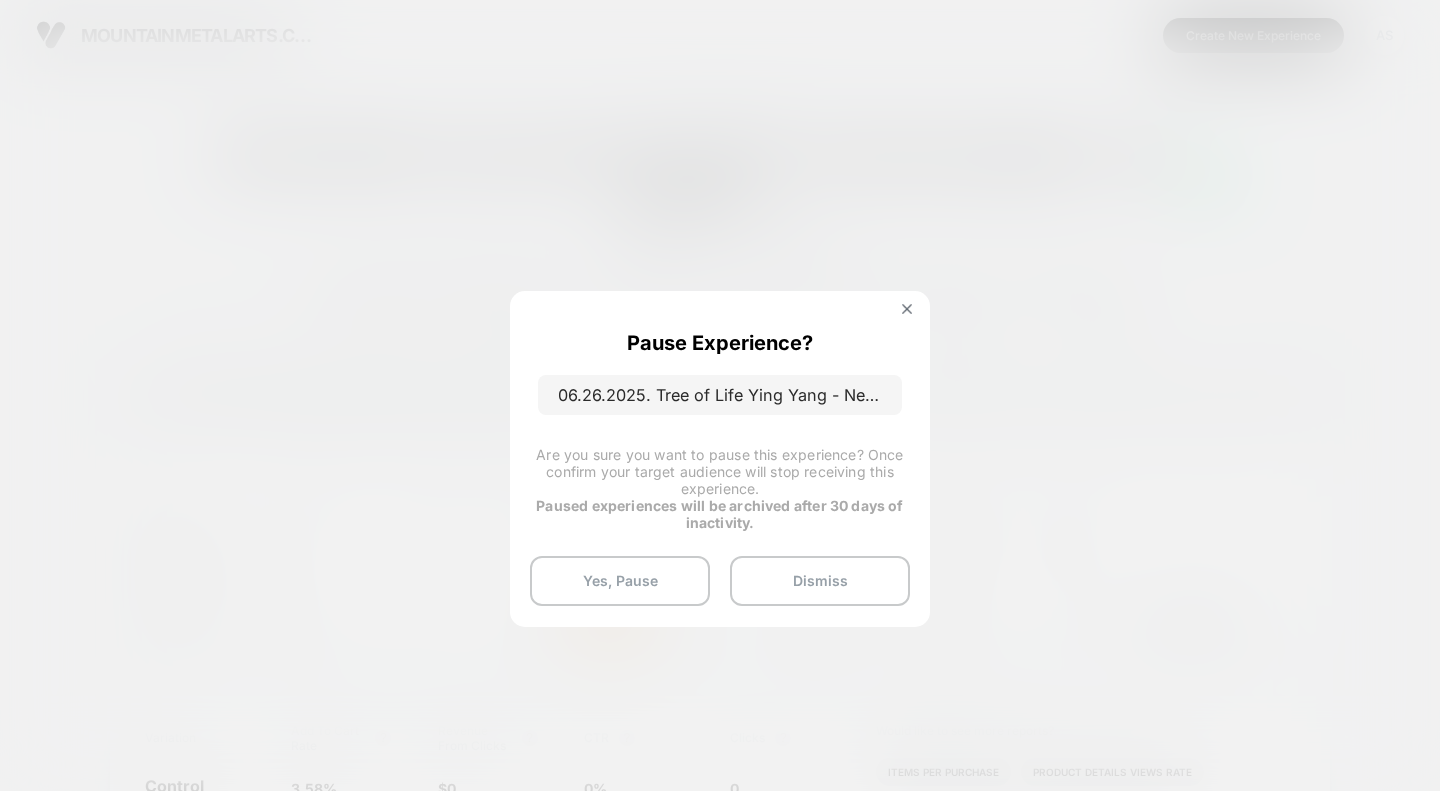 click at bounding box center [907, 311] 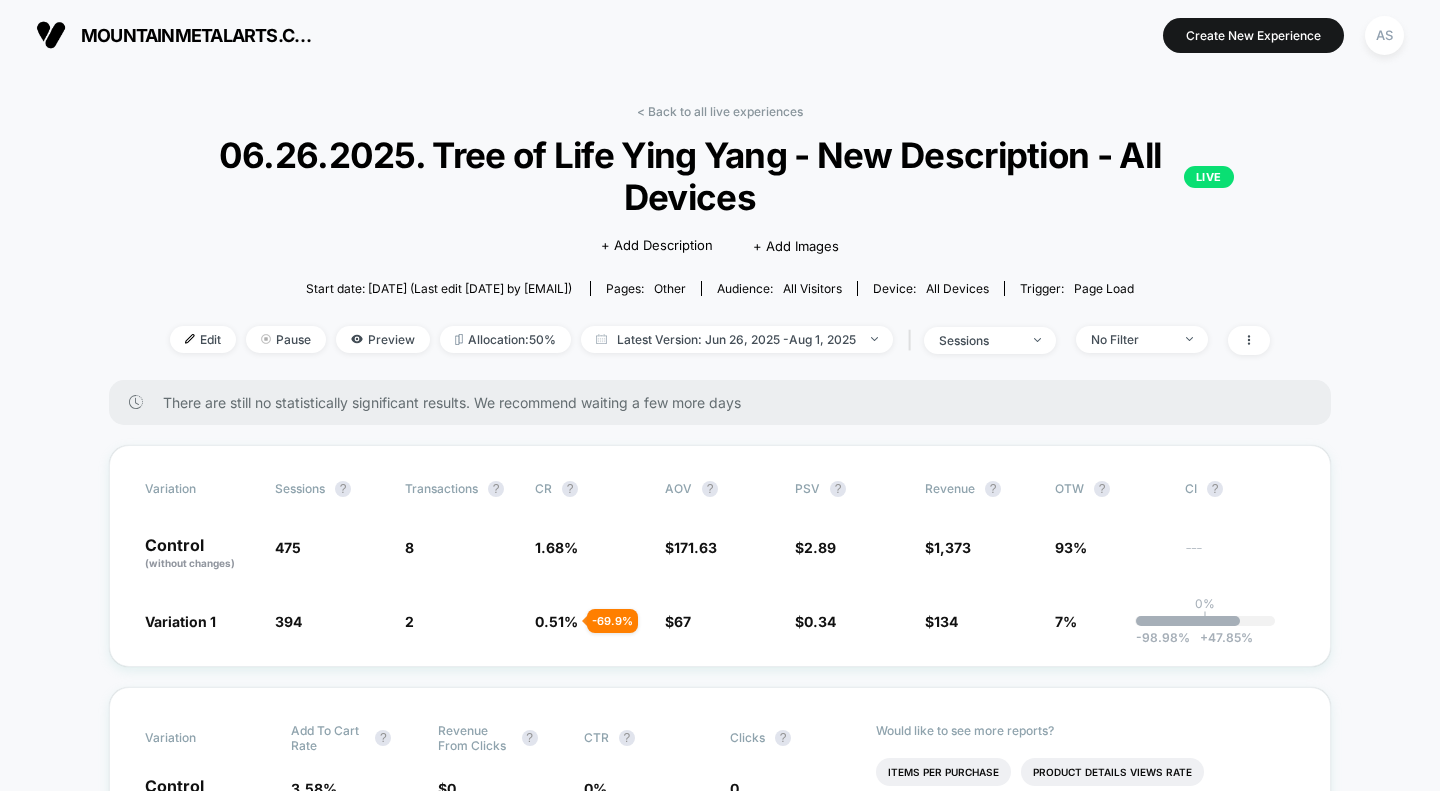 click on "Pause" at bounding box center (286, 339) 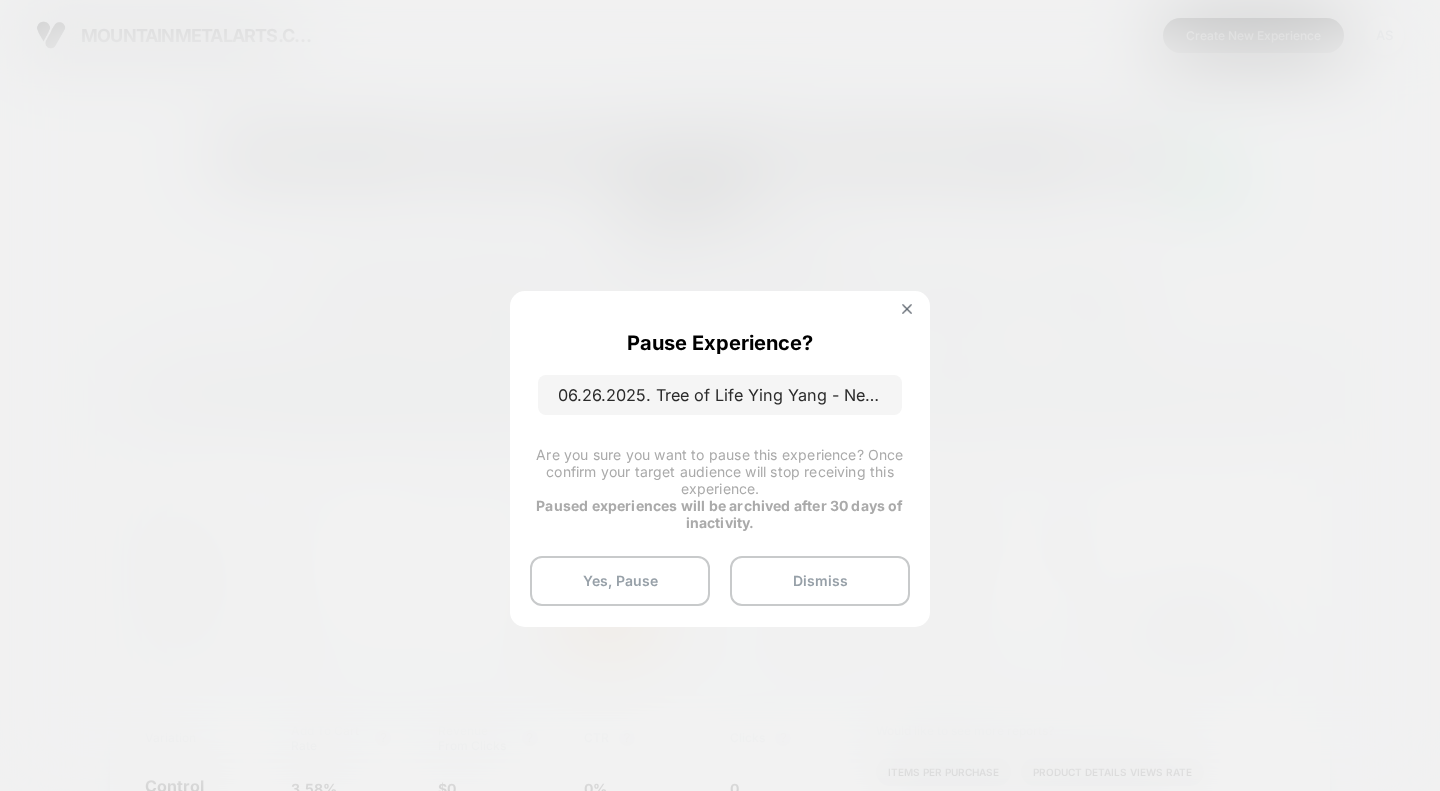 click on "Yes, Pause" at bounding box center [620, 581] 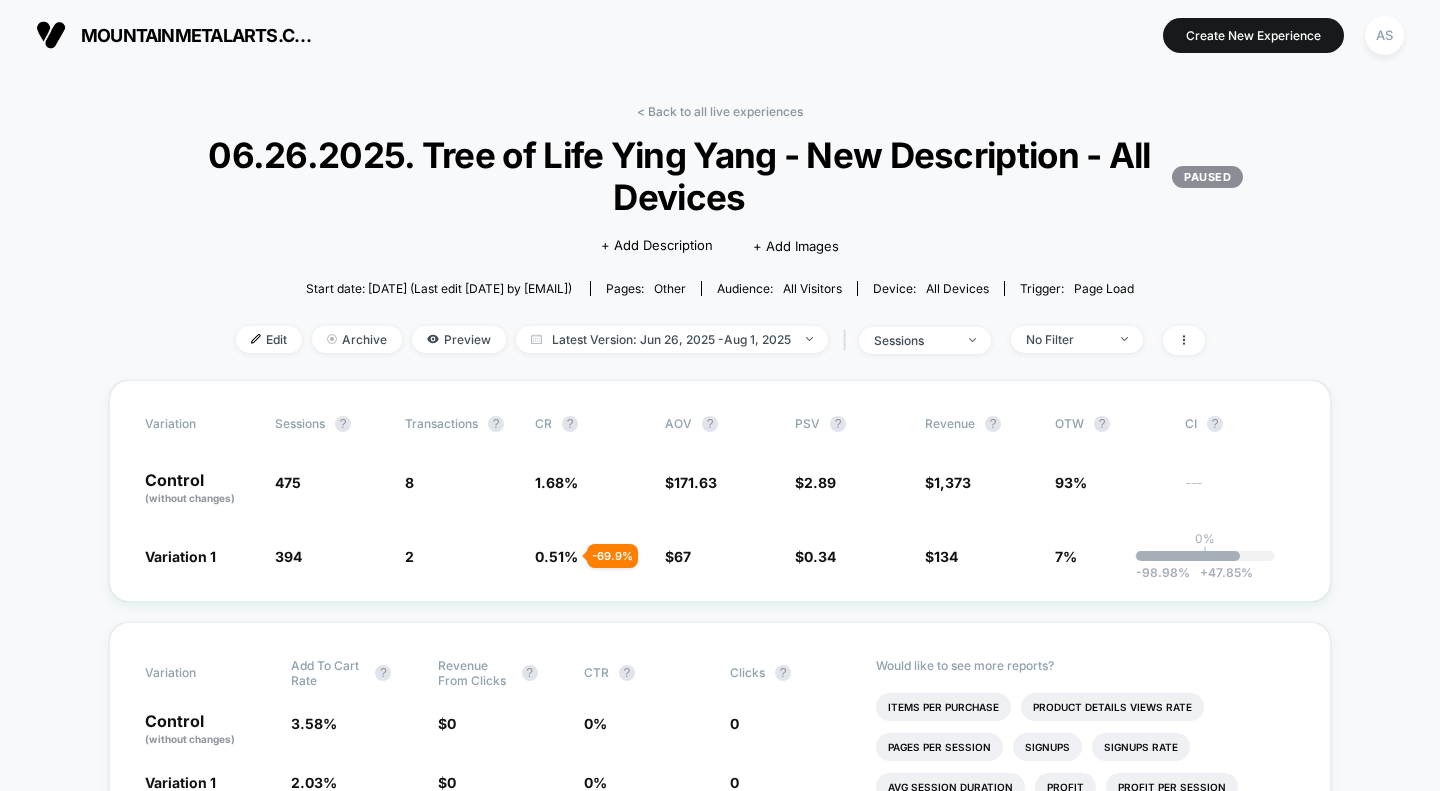 click on "< Back to all live experiences" at bounding box center (720, 111) 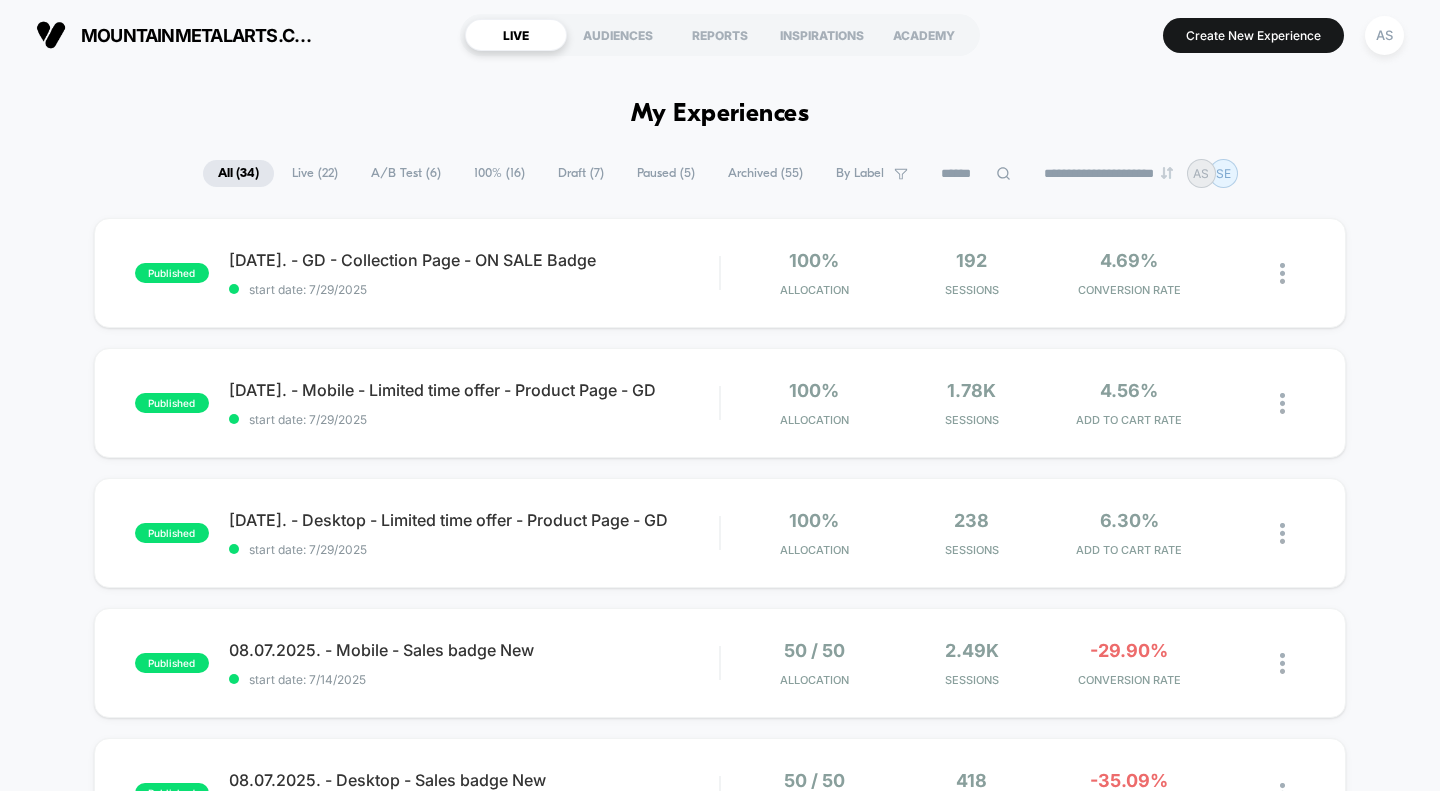 click on "A/B Test ( 6 )" at bounding box center [406, 173] 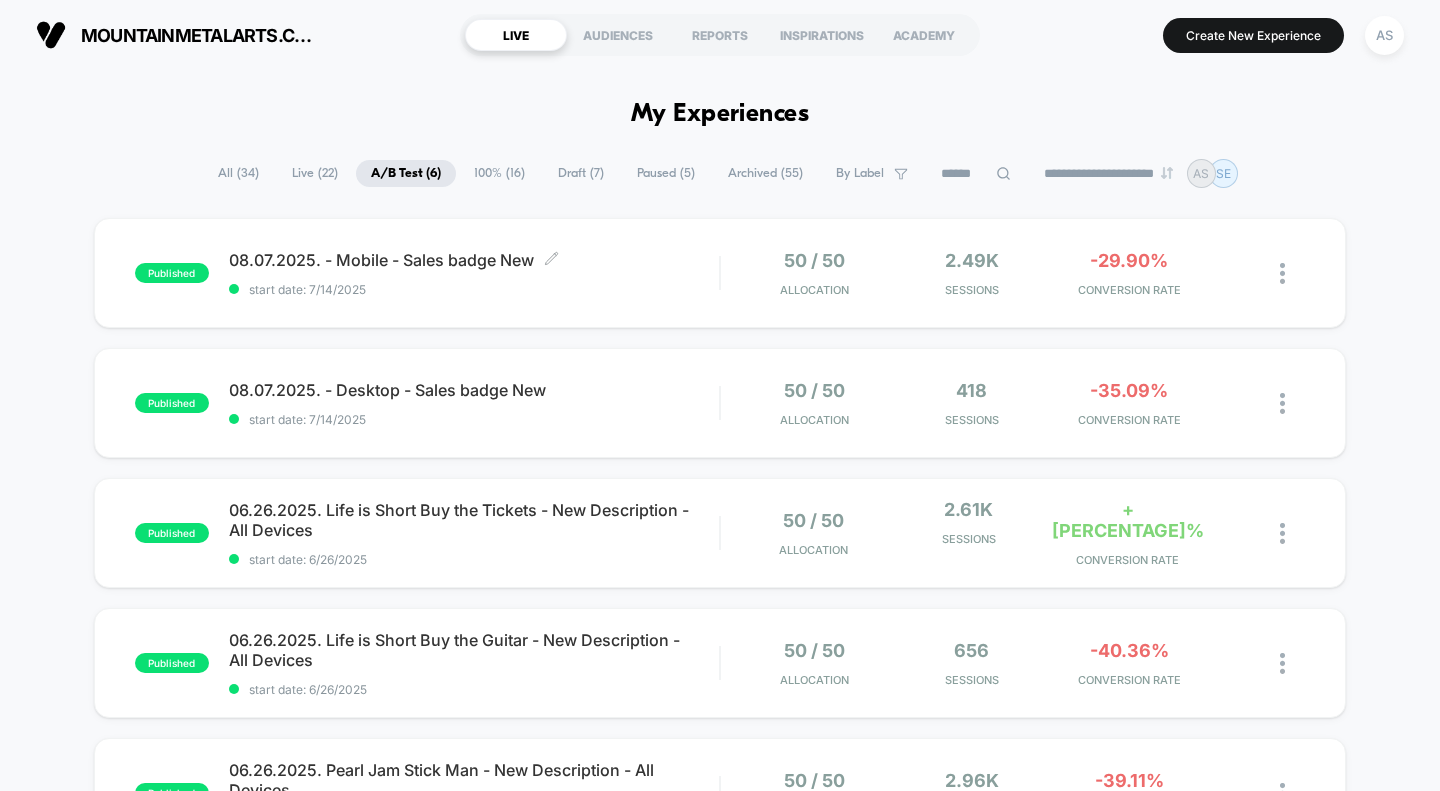 click on "08.07.2025. - Mobile - Sales badge New Click to edit experience details" at bounding box center (474, 260) 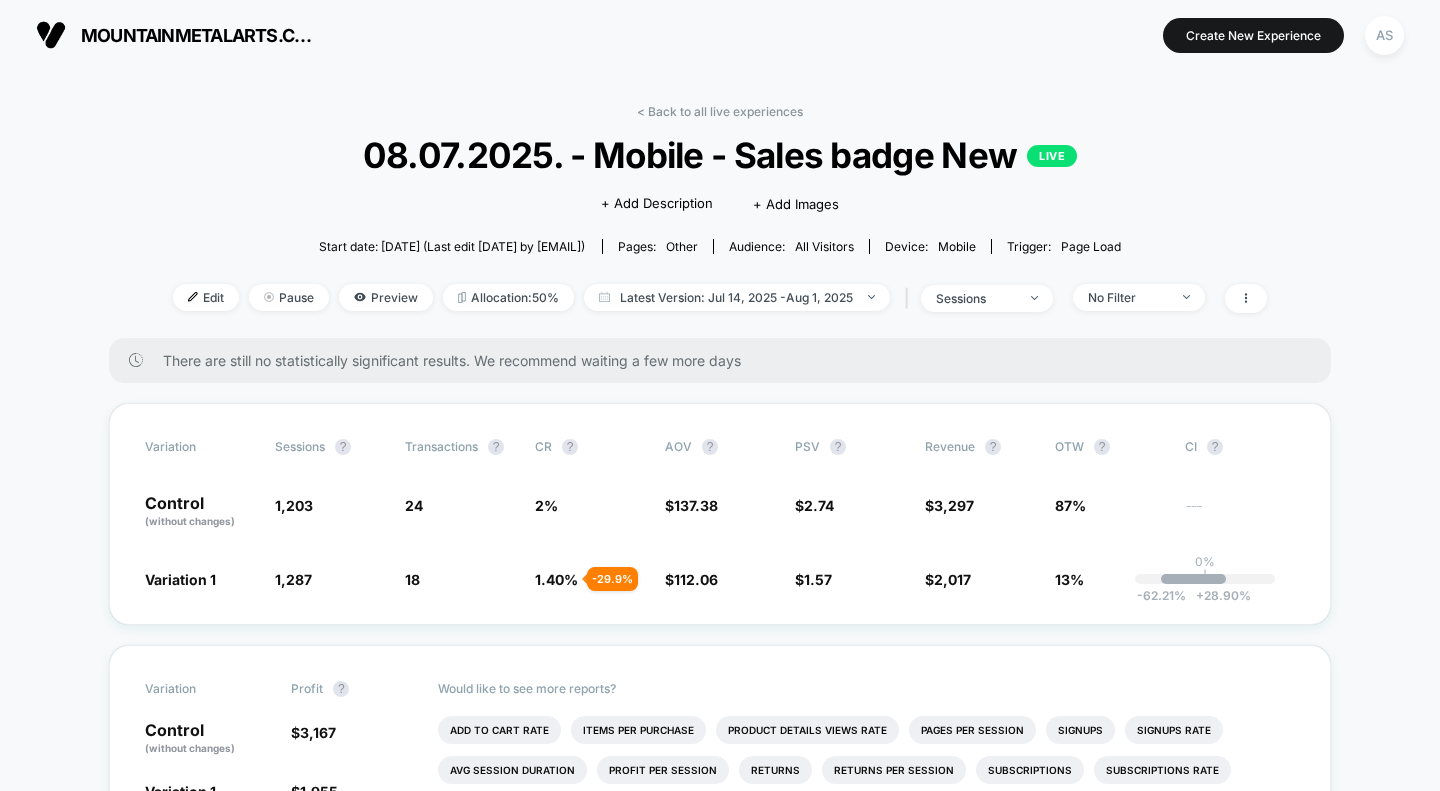click on "< Back to all live experiences" at bounding box center [720, 111] 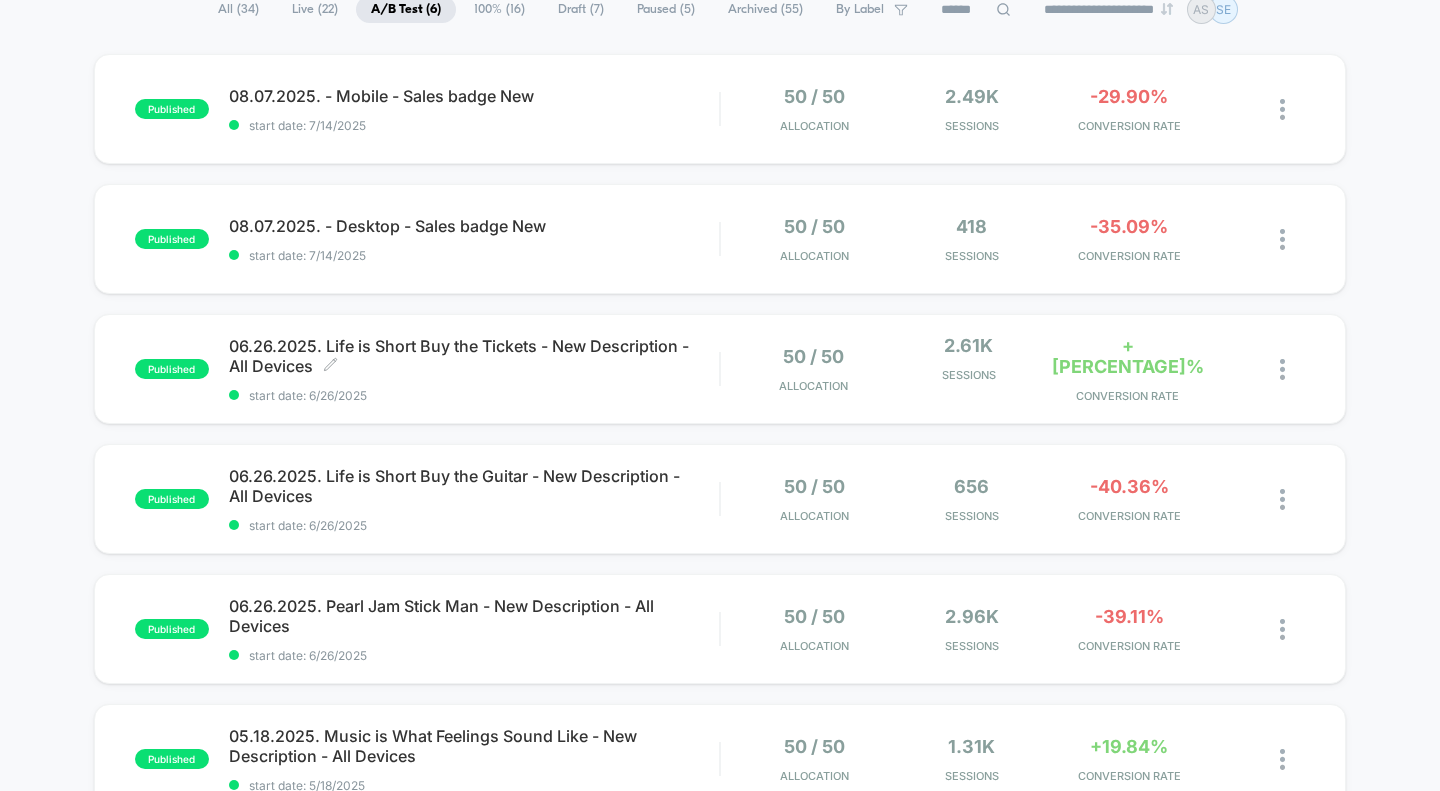 scroll, scrollTop: 165, scrollLeft: 0, axis: vertical 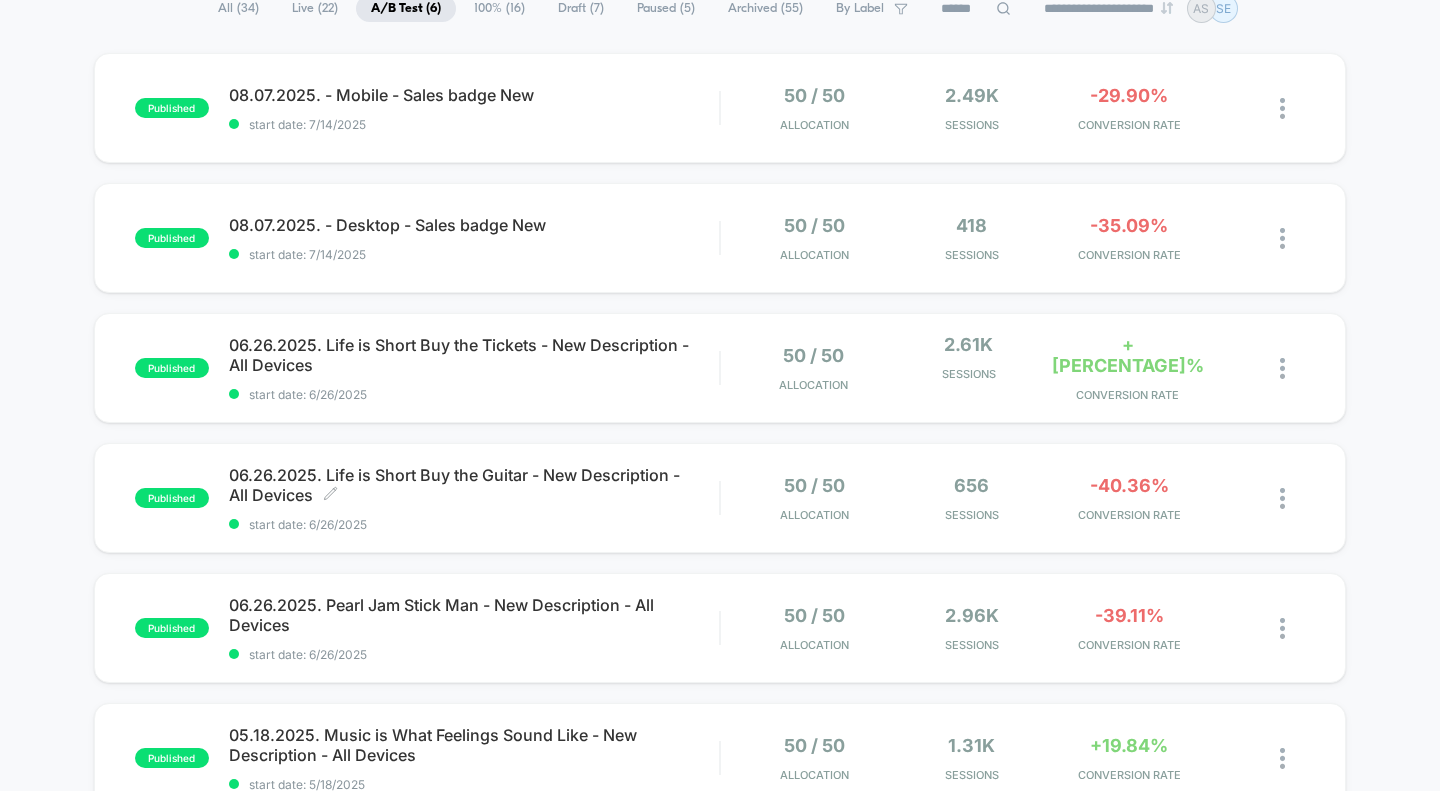 click on "[DATE]. Life is Short Buy the Guitar - New Description - All Devices Click to edit experience details" at bounding box center [474, 485] 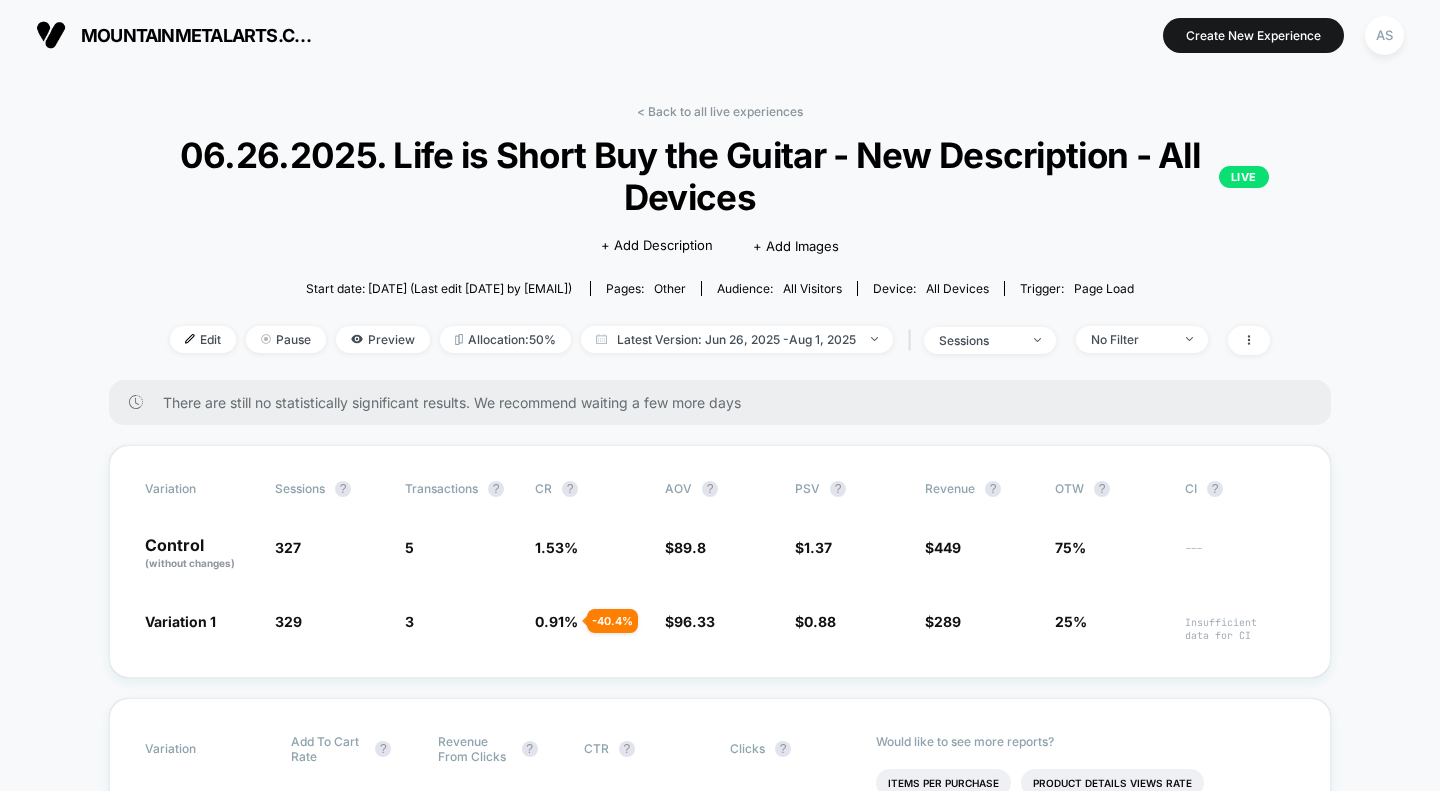 click on "< Back to all live experiences" at bounding box center (720, 111) 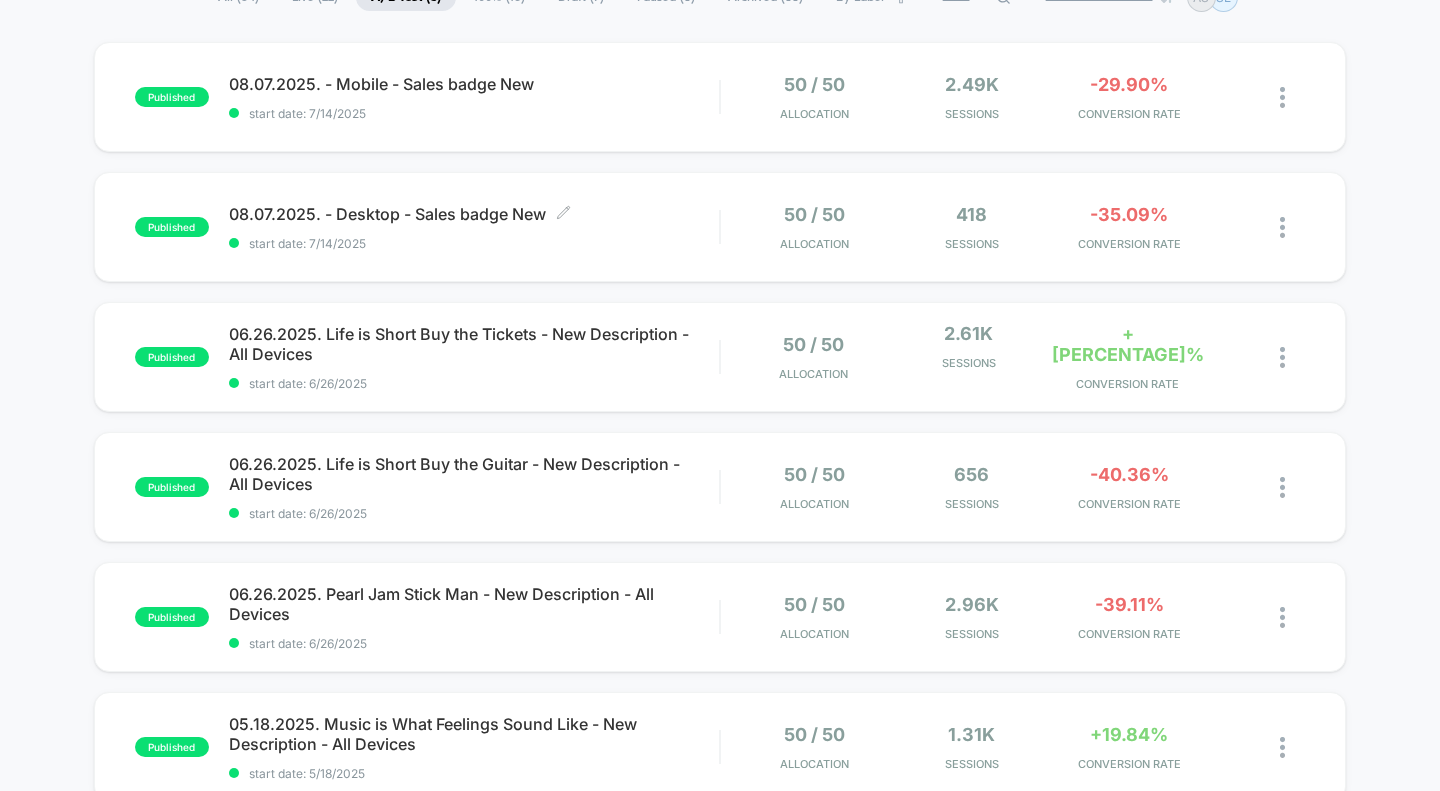 scroll, scrollTop: 179, scrollLeft: 0, axis: vertical 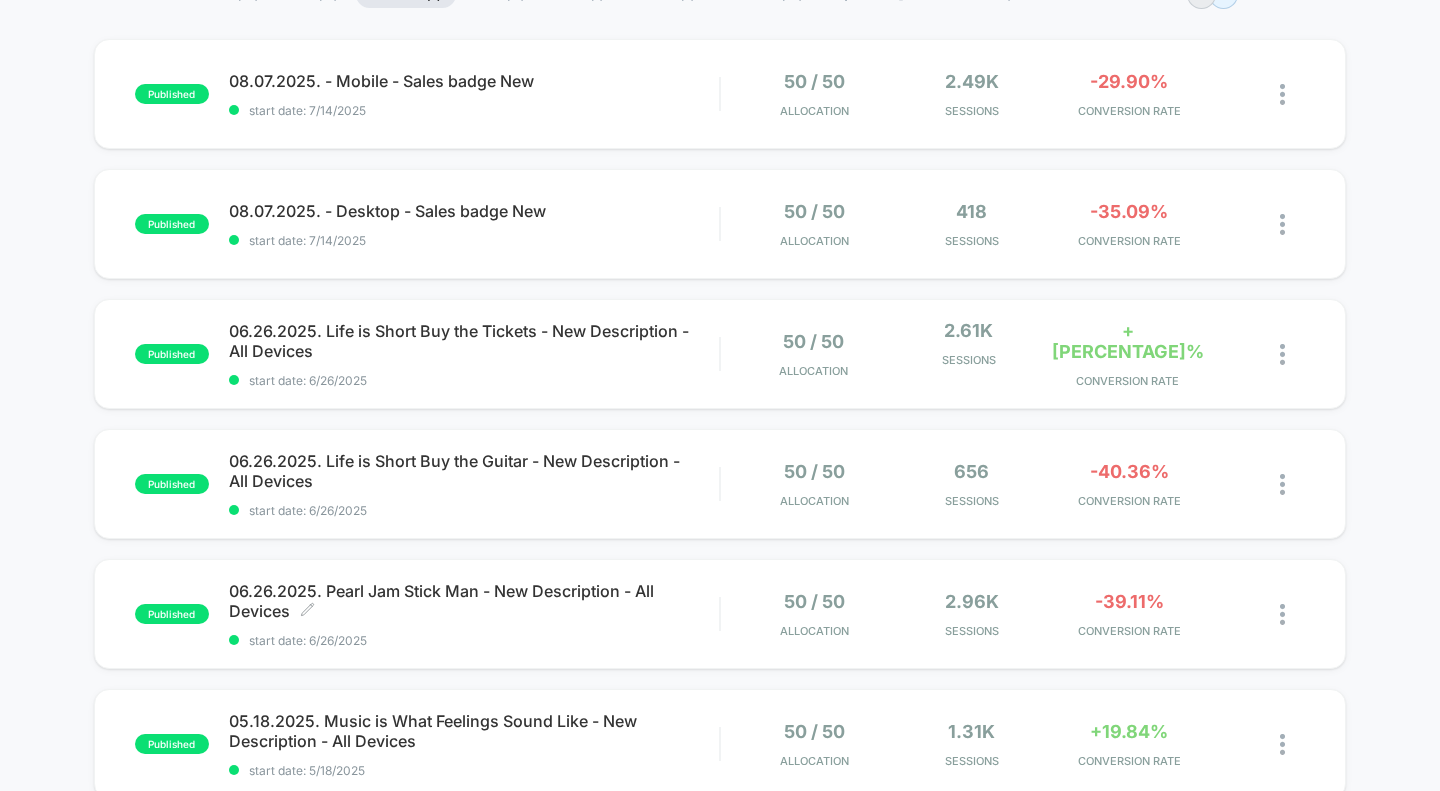 click on "06.26.2025. Pearl Jam Stick Man - New Description - All Devices Click to edit experience details" at bounding box center (474, 601) 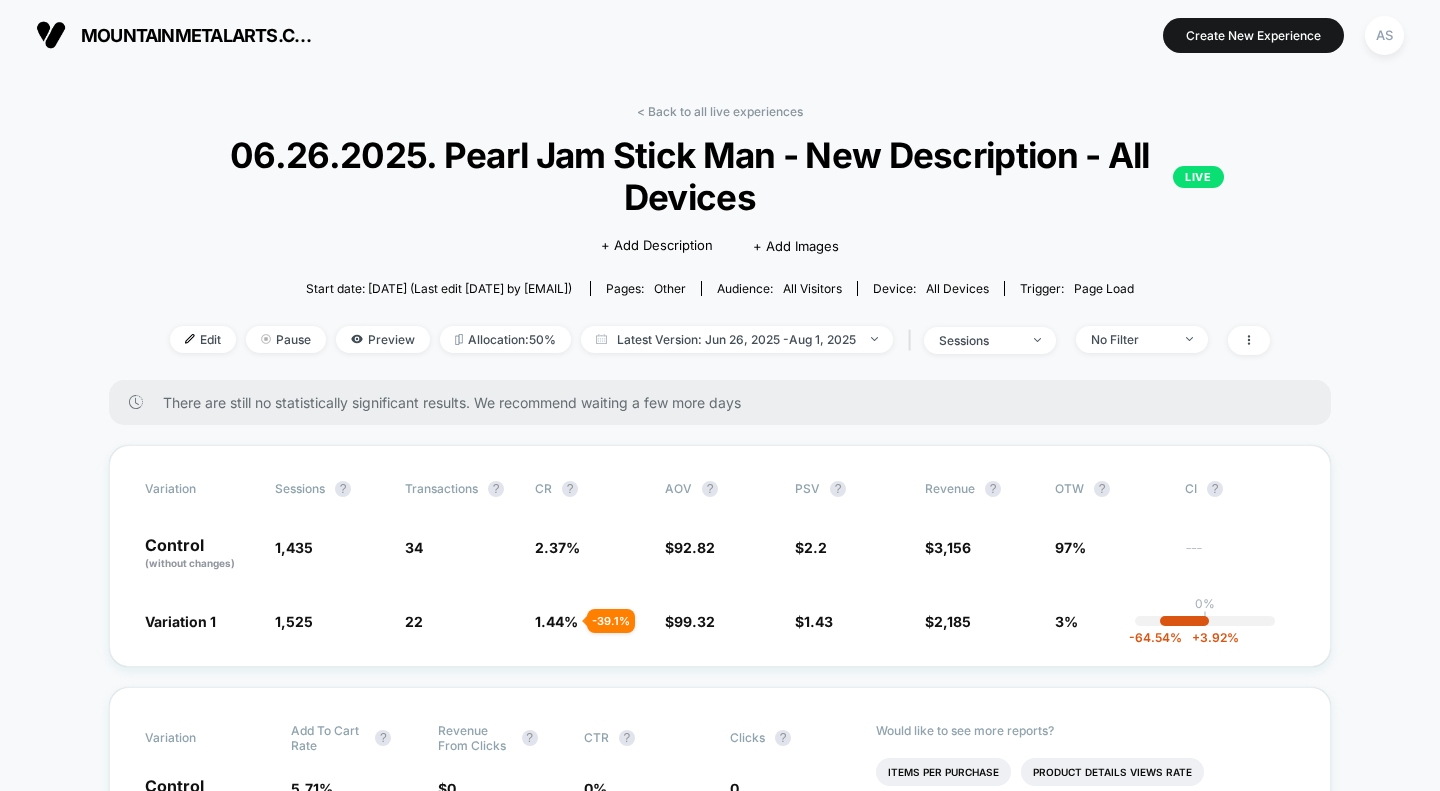 click on "Pause" at bounding box center (286, 339) 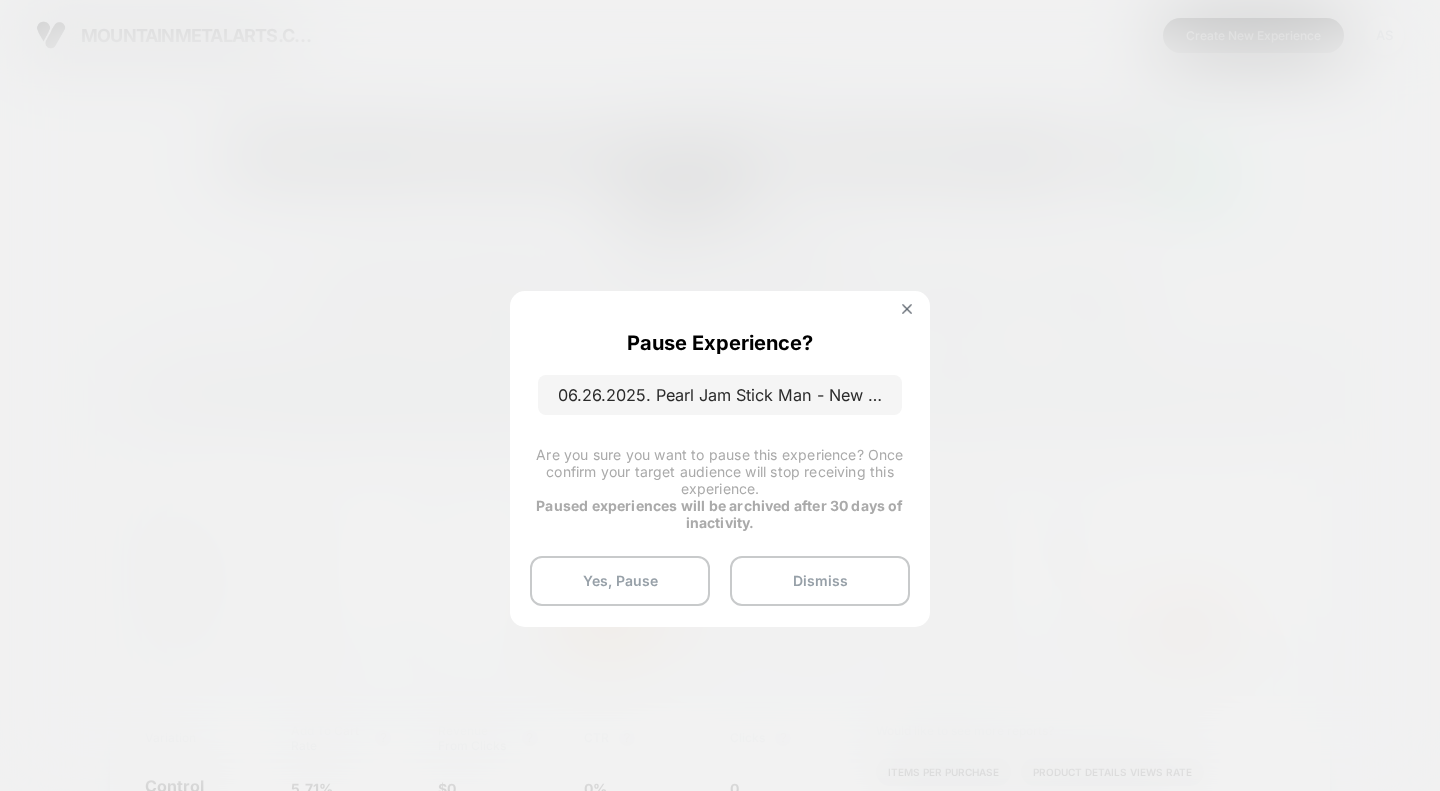 click on "Yes, Pause" at bounding box center (620, 581) 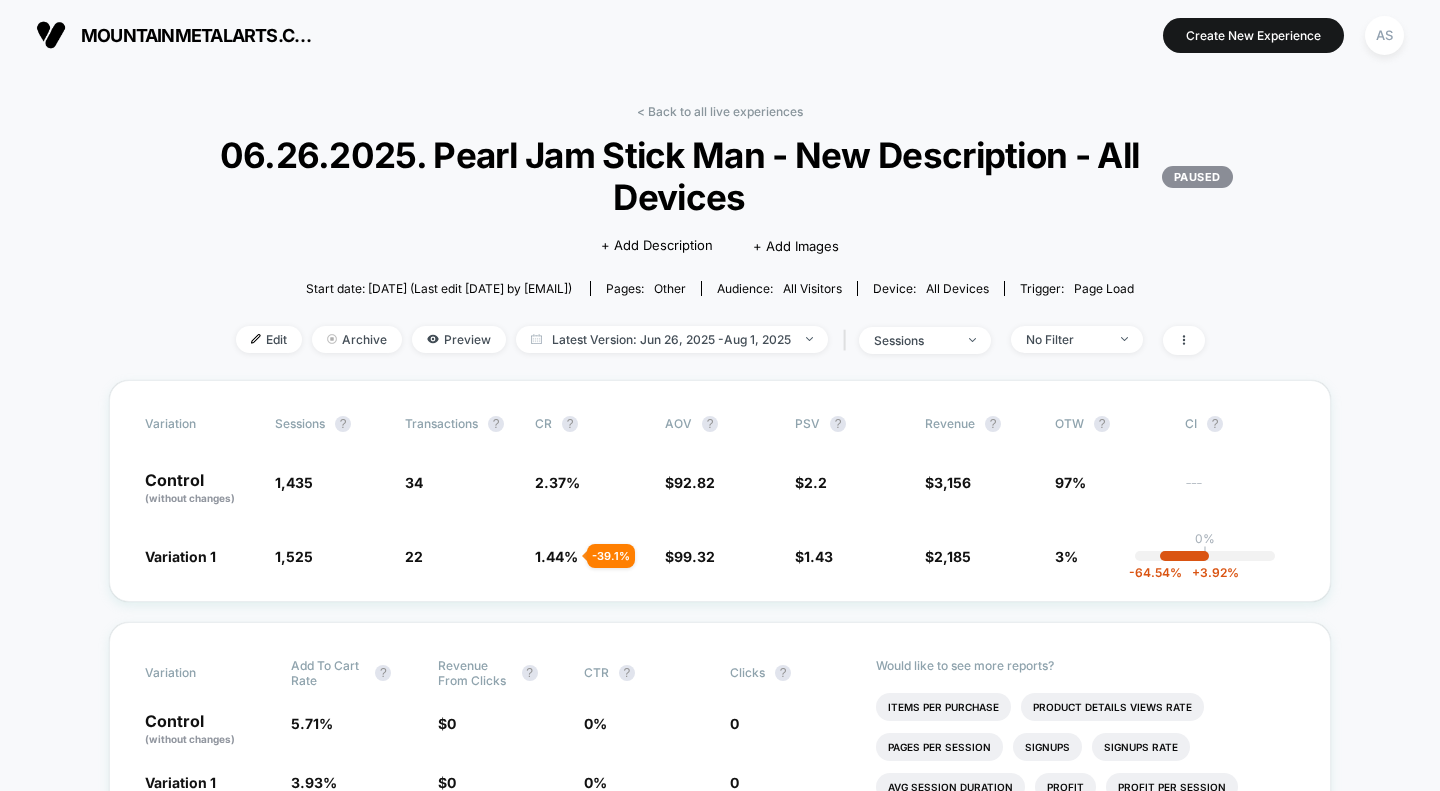 click on "< Back to all live experiences" at bounding box center [720, 111] 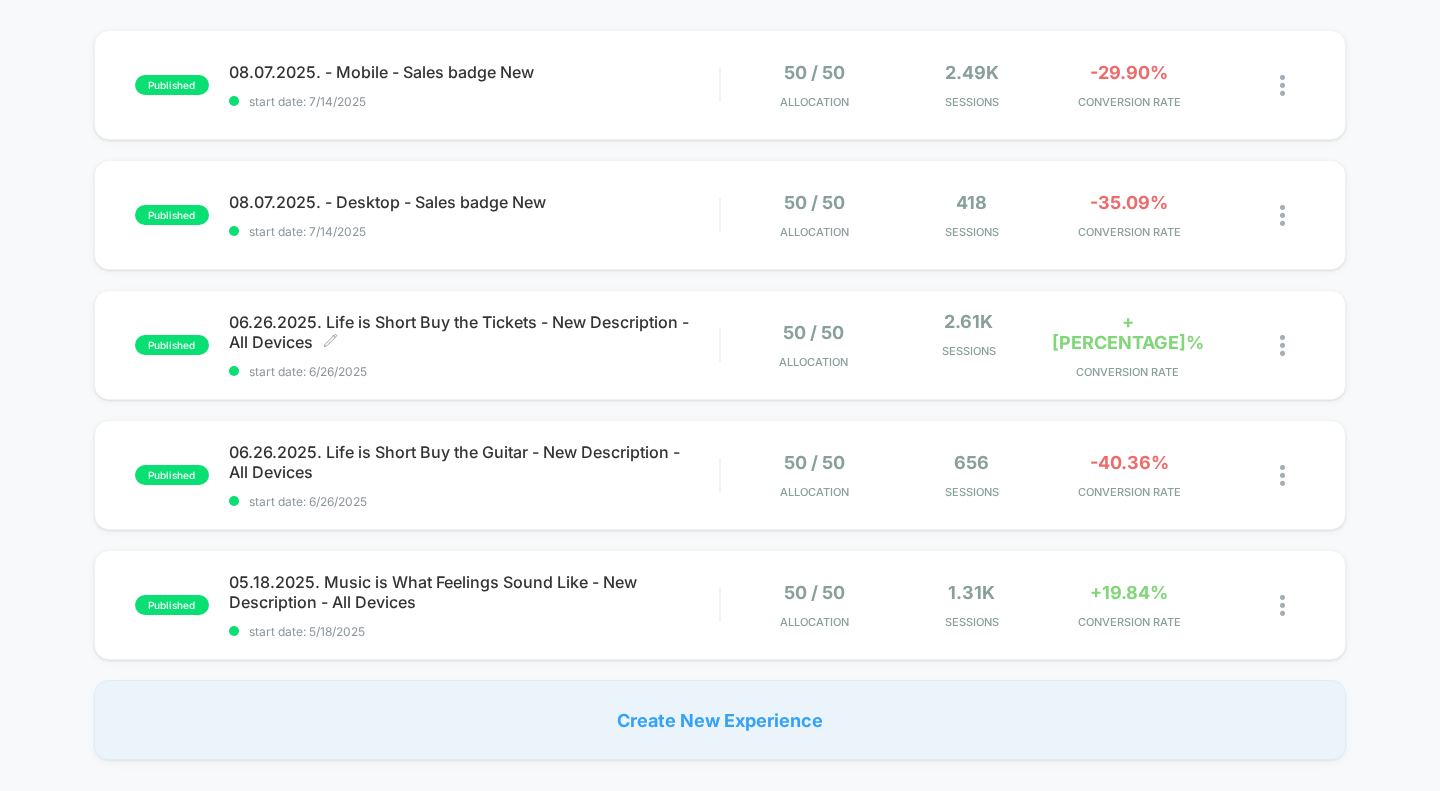 scroll, scrollTop: 0, scrollLeft: 0, axis: both 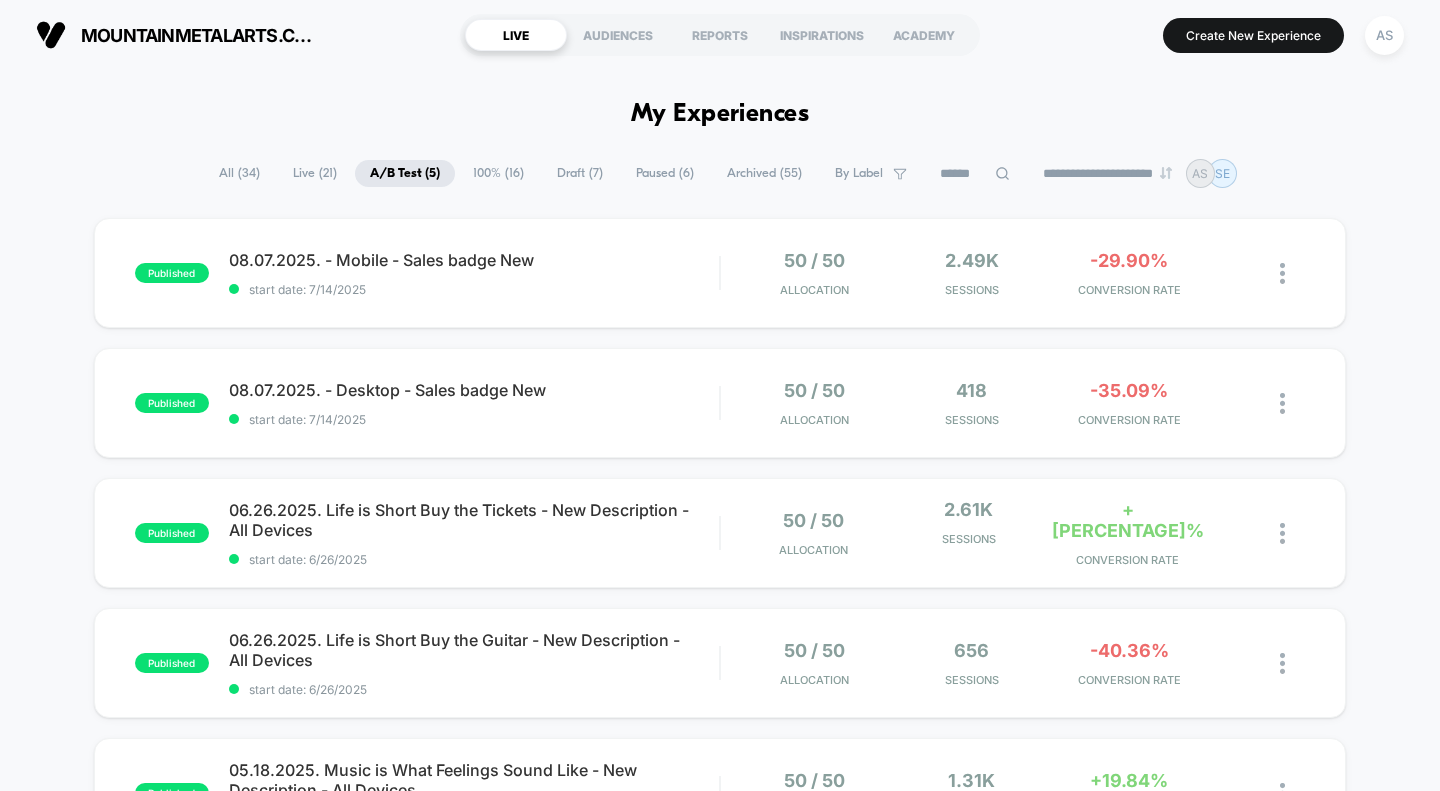 click on "All ( 34 )" at bounding box center (239, 173) 